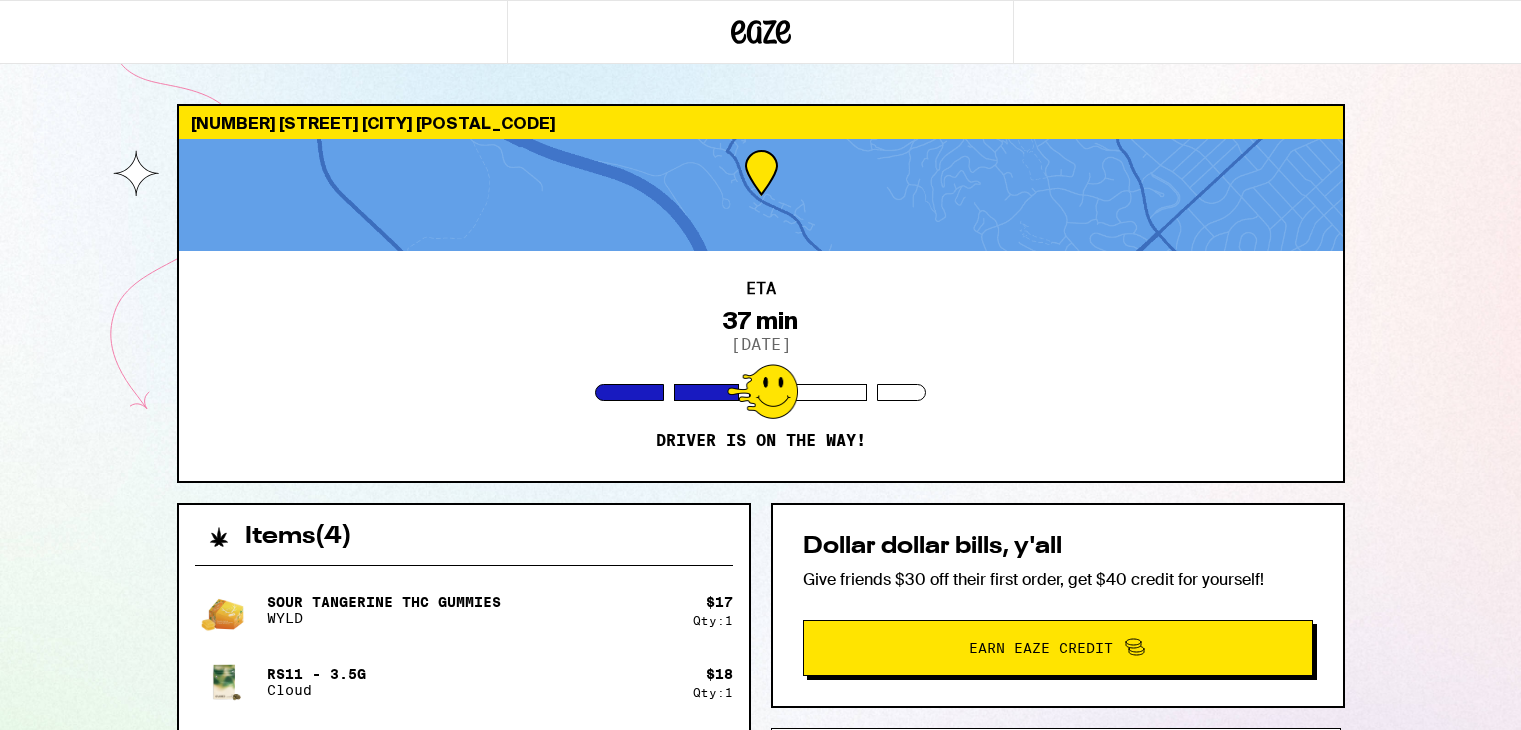 scroll, scrollTop: 0, scrollLeft: 0, axis: both 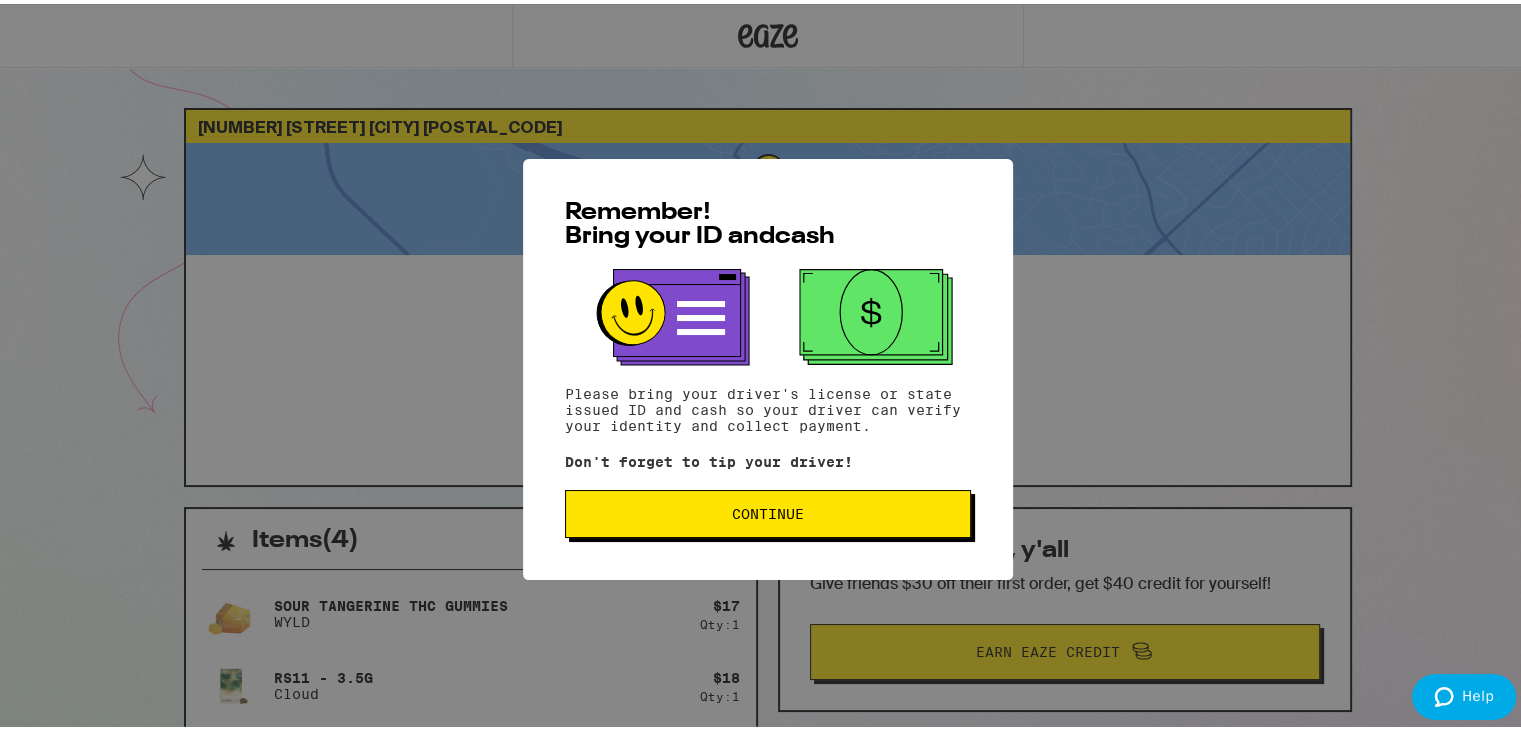 click on "Continue" at bounding box center [768, 510] 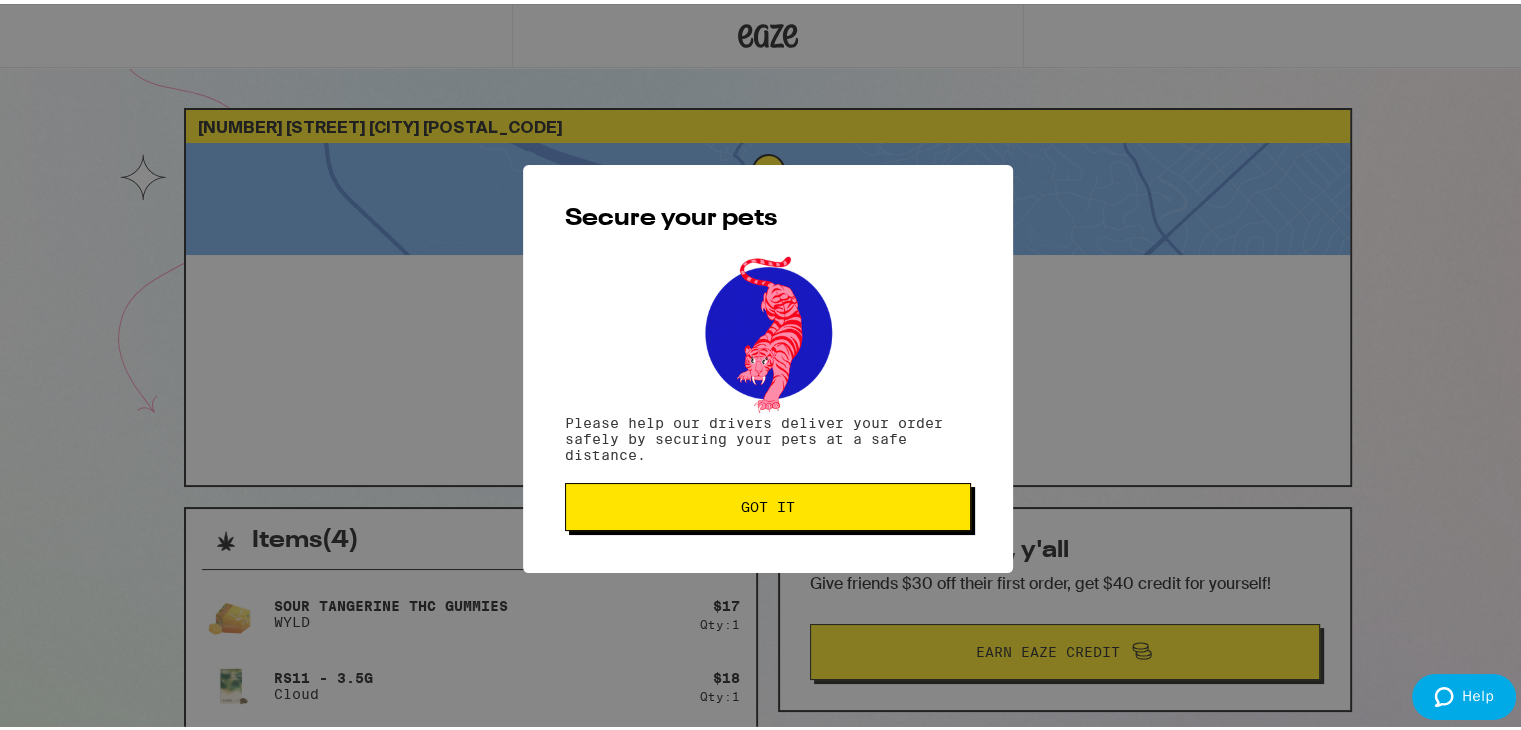 click on "Got it" at bounding box center (768, 503) 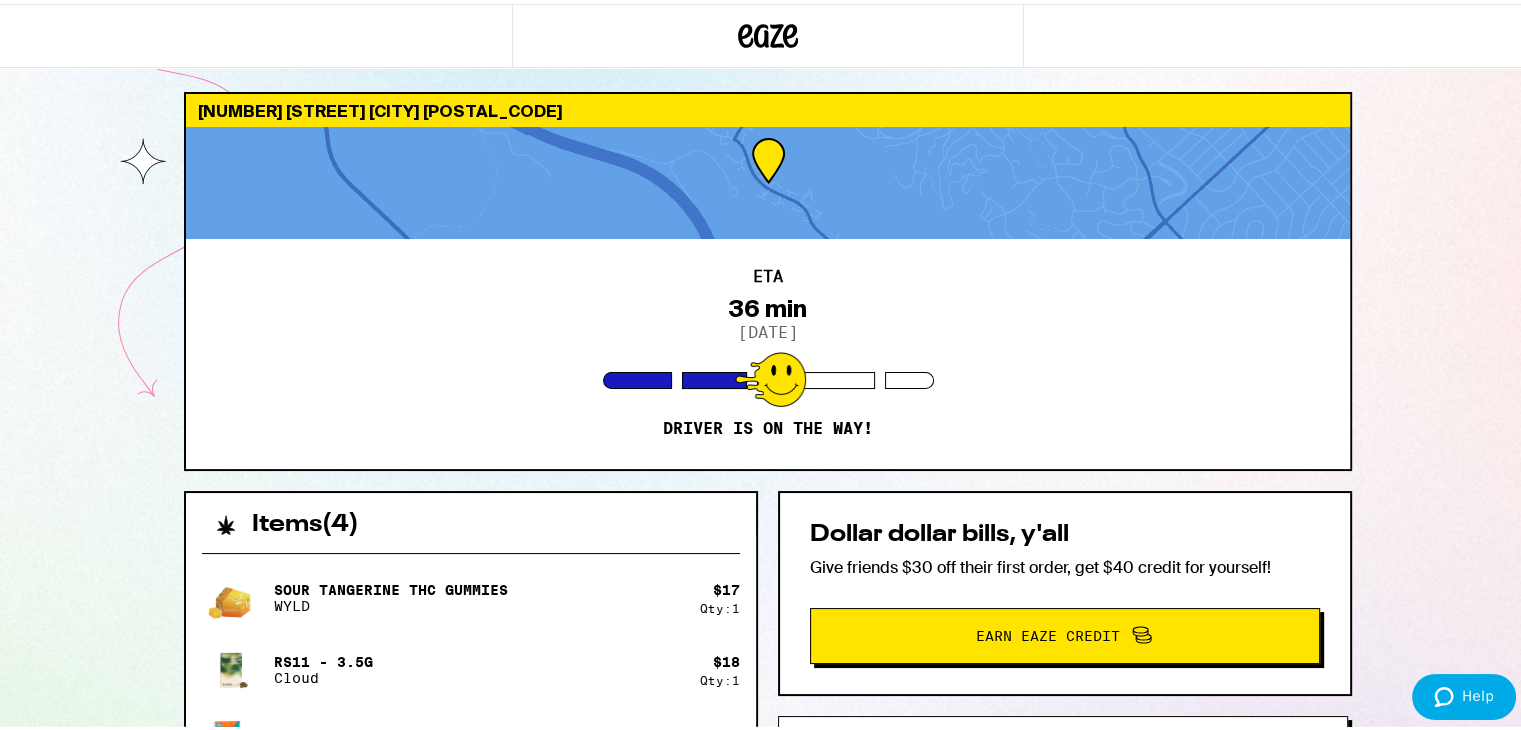 scroll, scrollTop: 0, scrollLeft: 0, axis: both 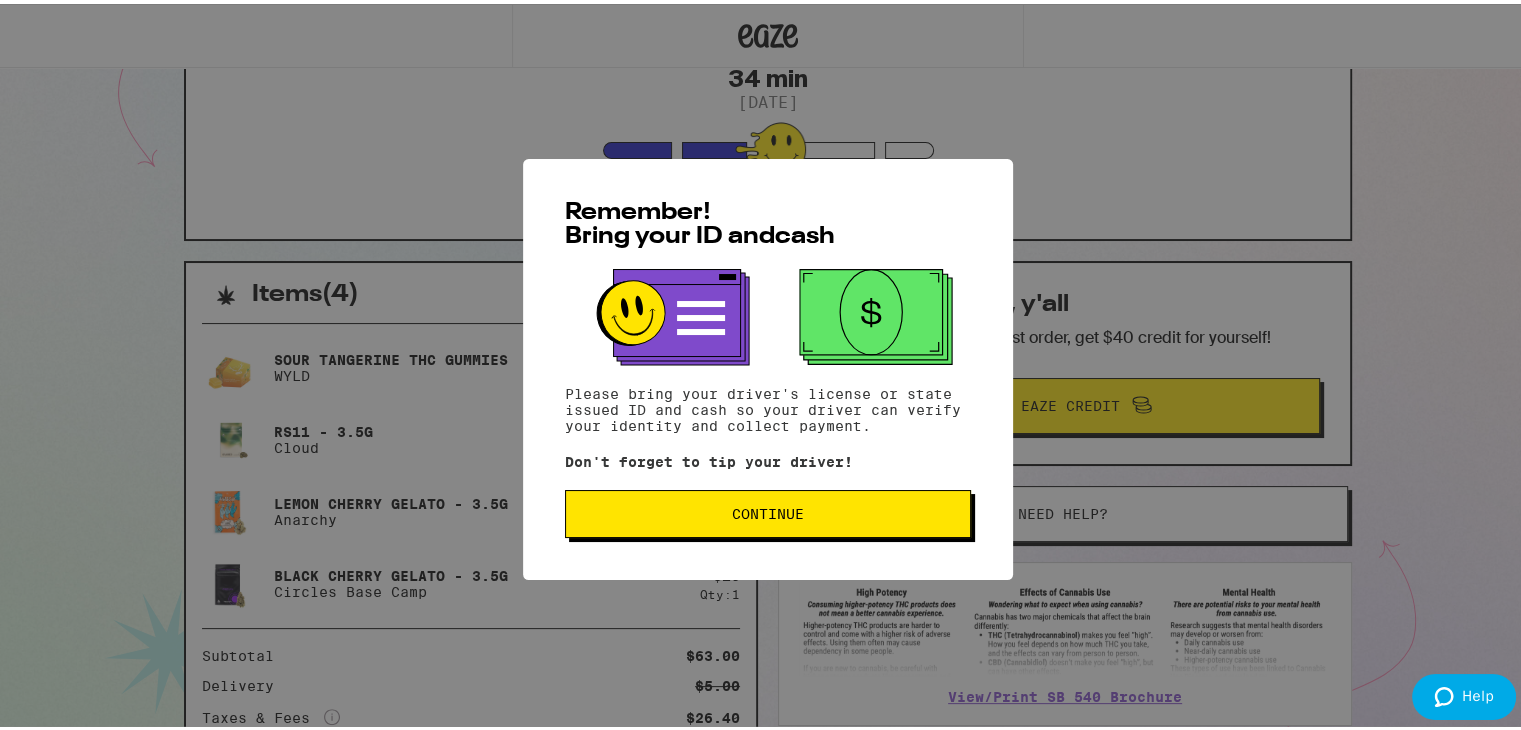 click on "Continue" at bounding box center [768, 510] 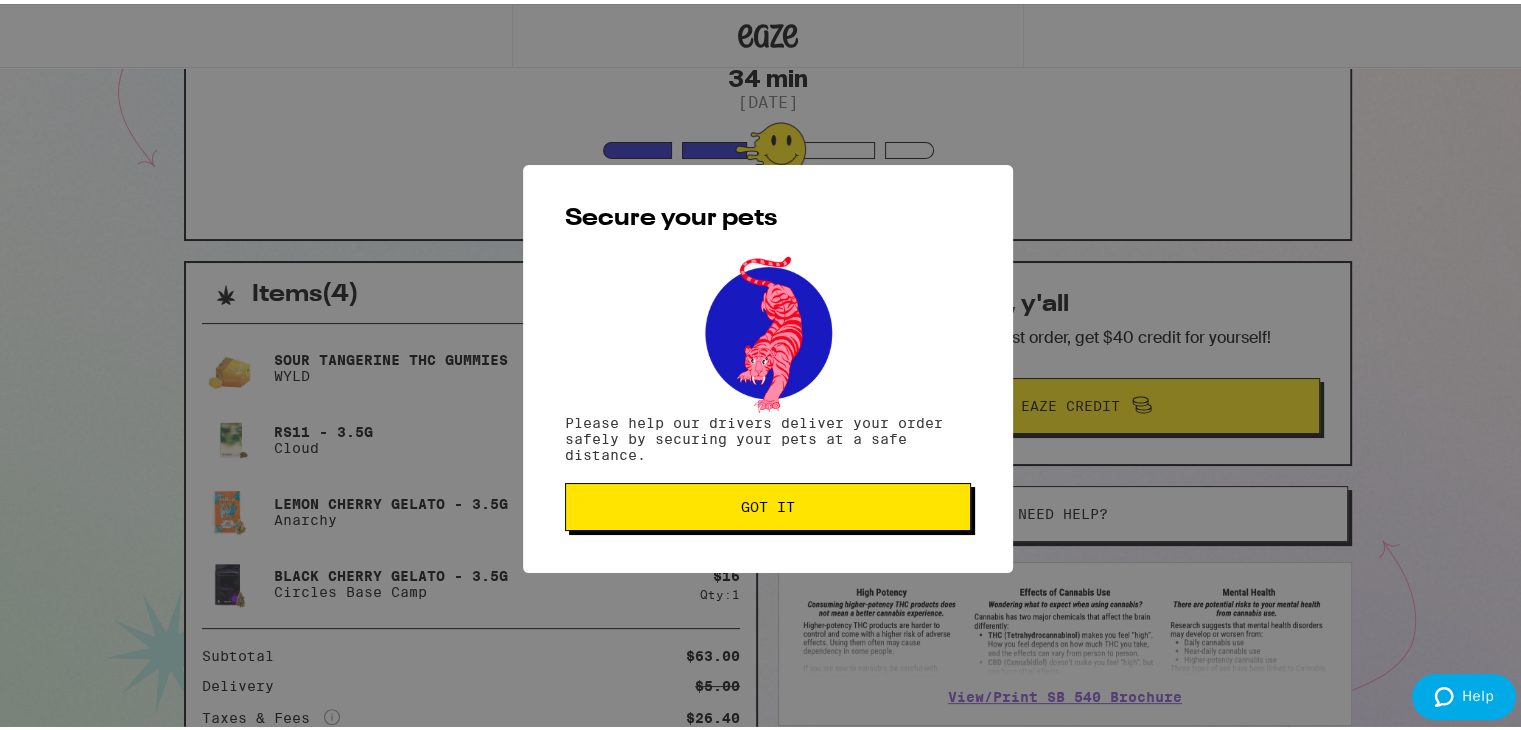 click on "Got it" at bounding box center [768, 503] 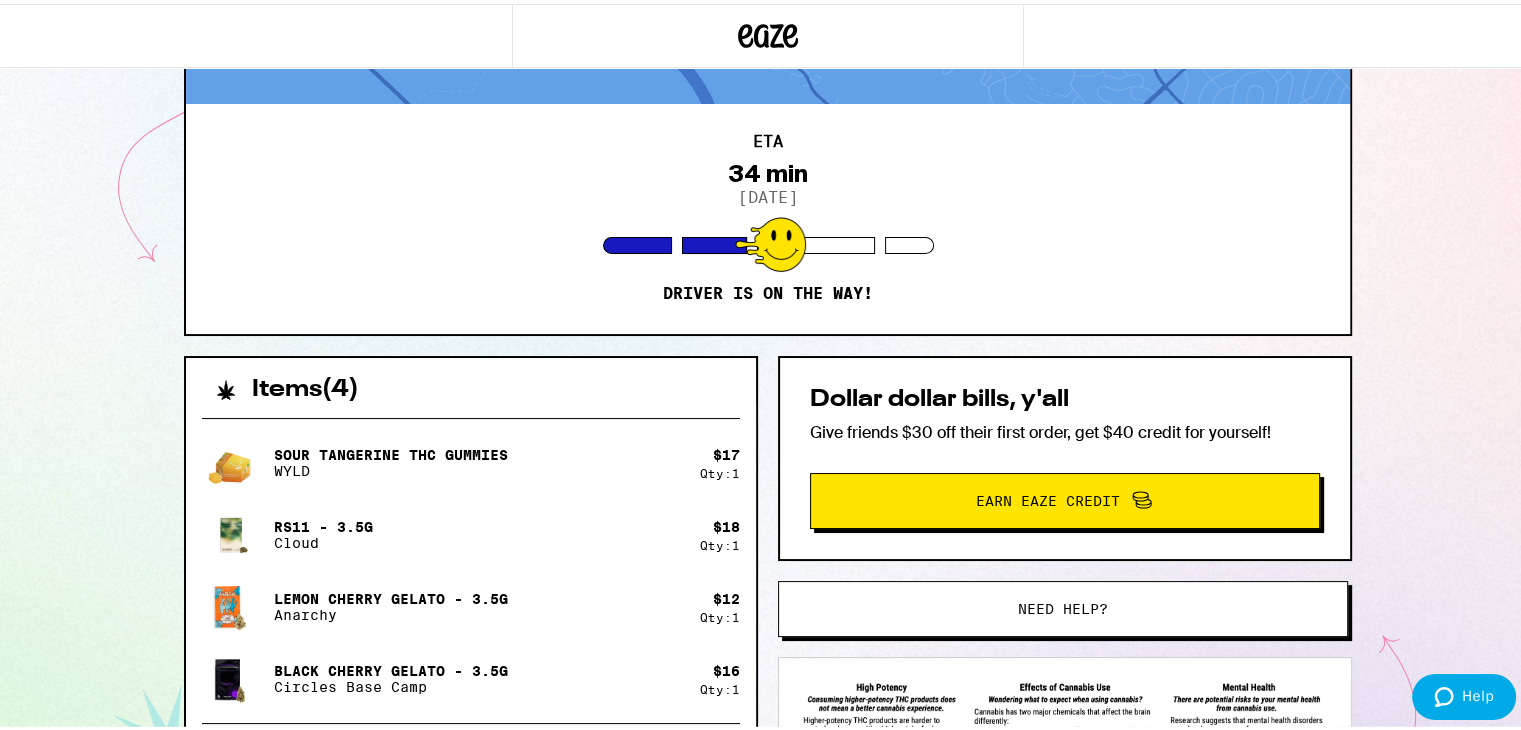 scroll, scrollTop: 0, scrollLeft: 0, axis: both 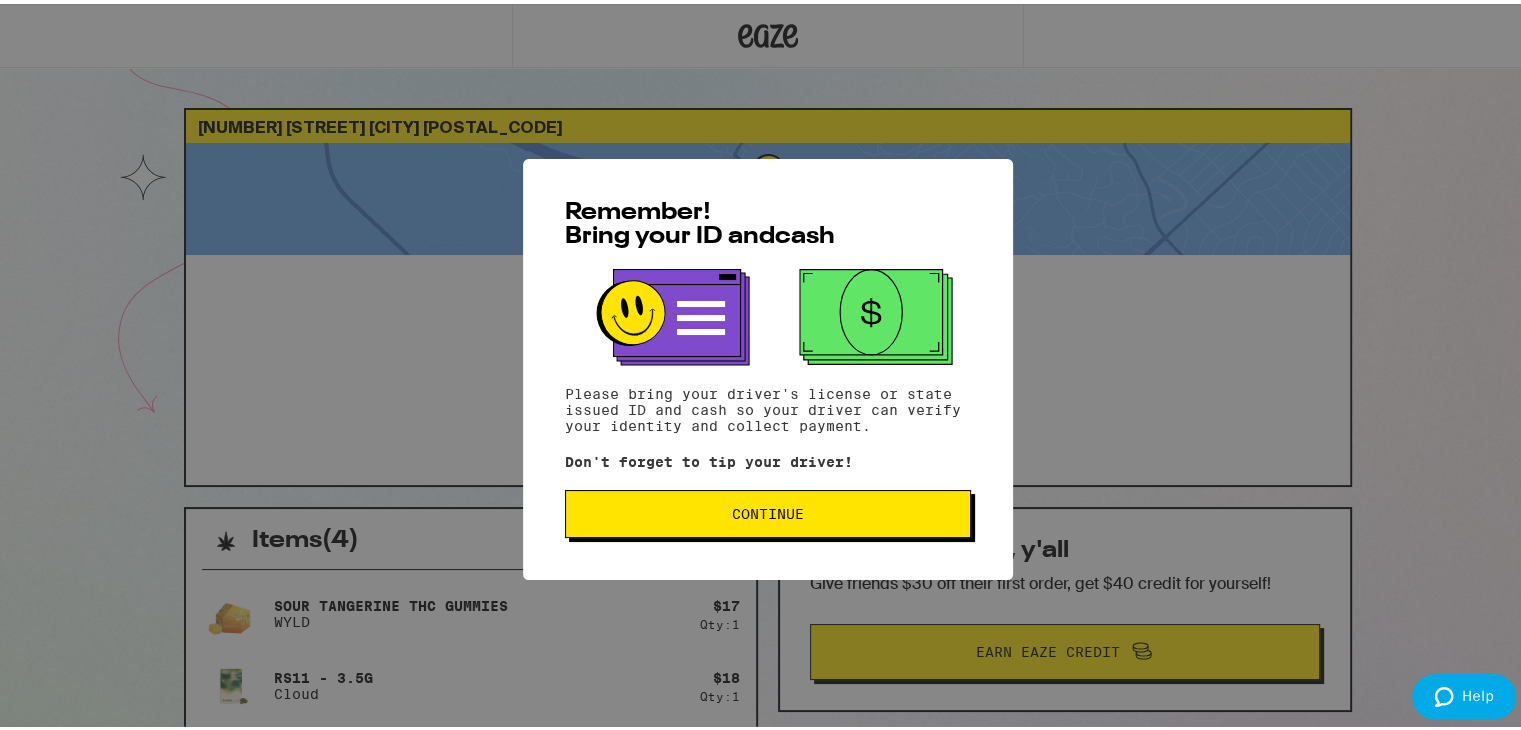 click on "Continue" at bounding box center [768, 510] 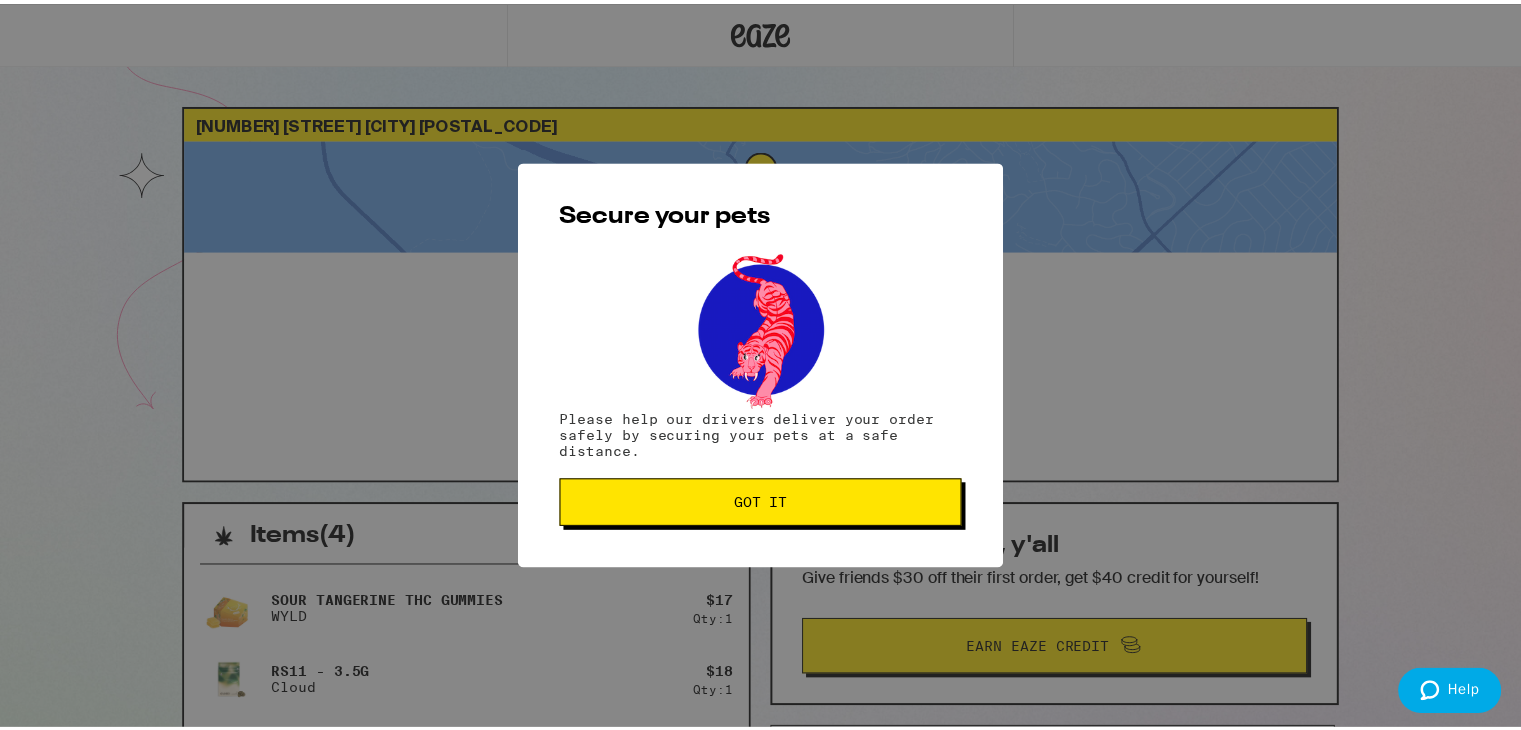 scroll, scrollTop: 0, scrollLeft: 0, axis: both 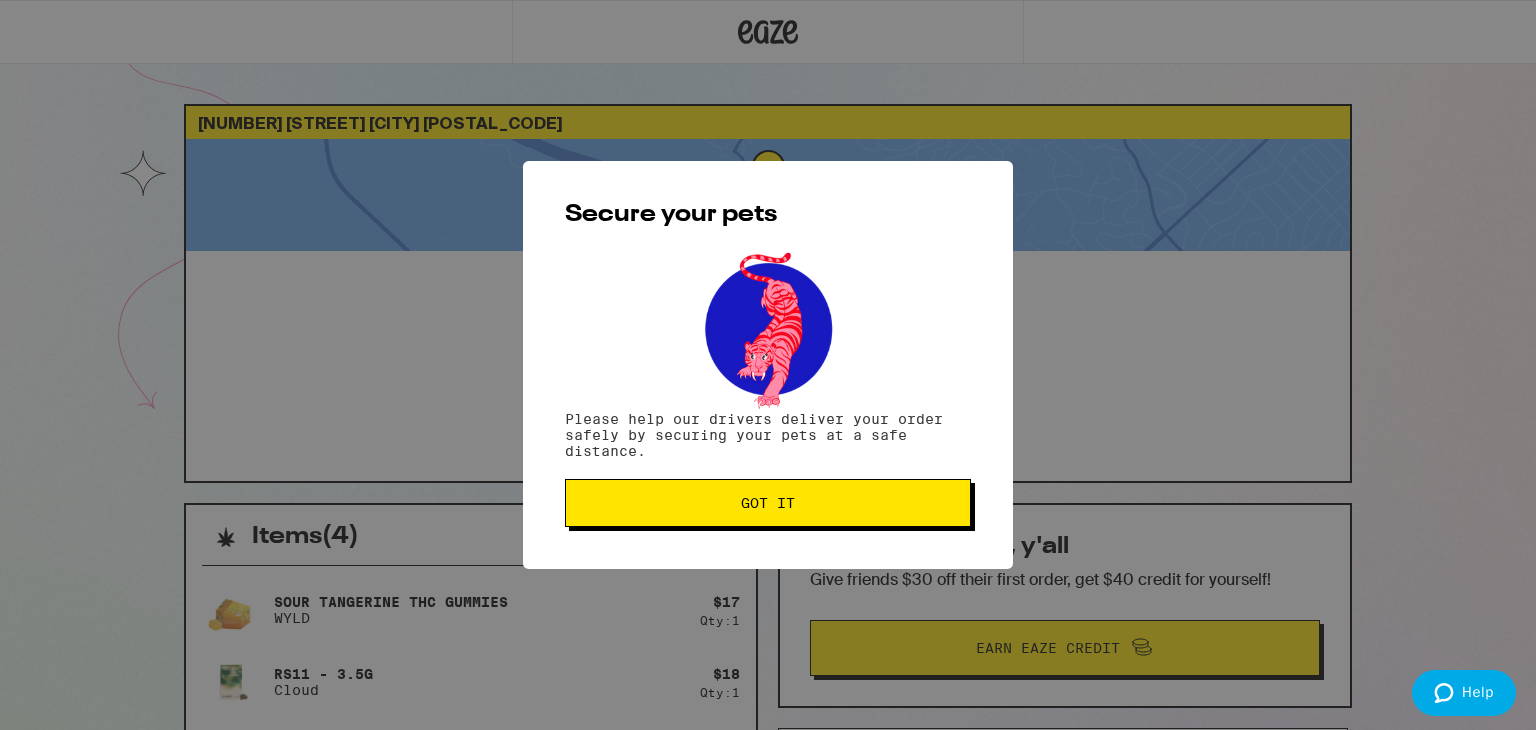 click on "Got it" at bounding box center (768, 503) 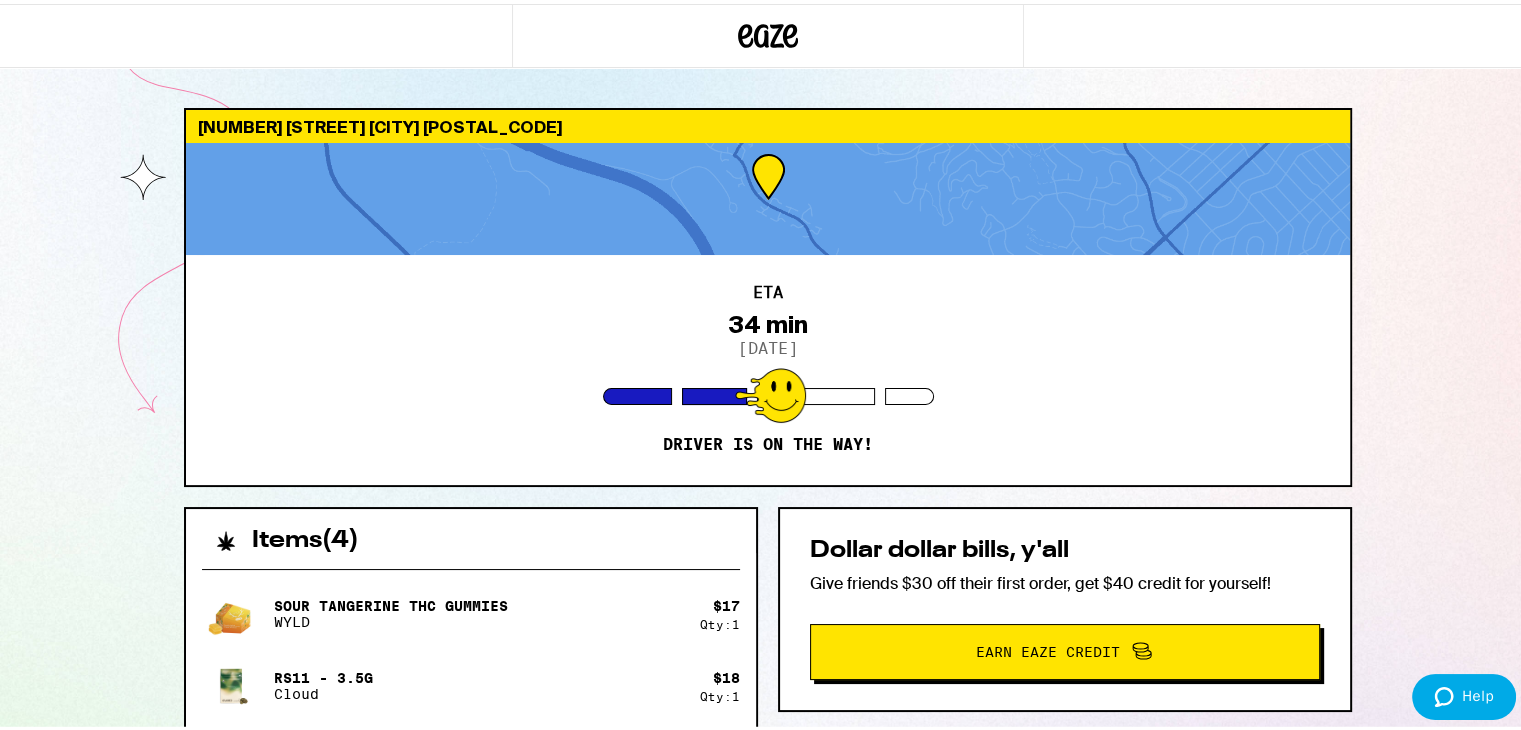 click on "Items  ( 4 )" at bounding box center [471, 527] 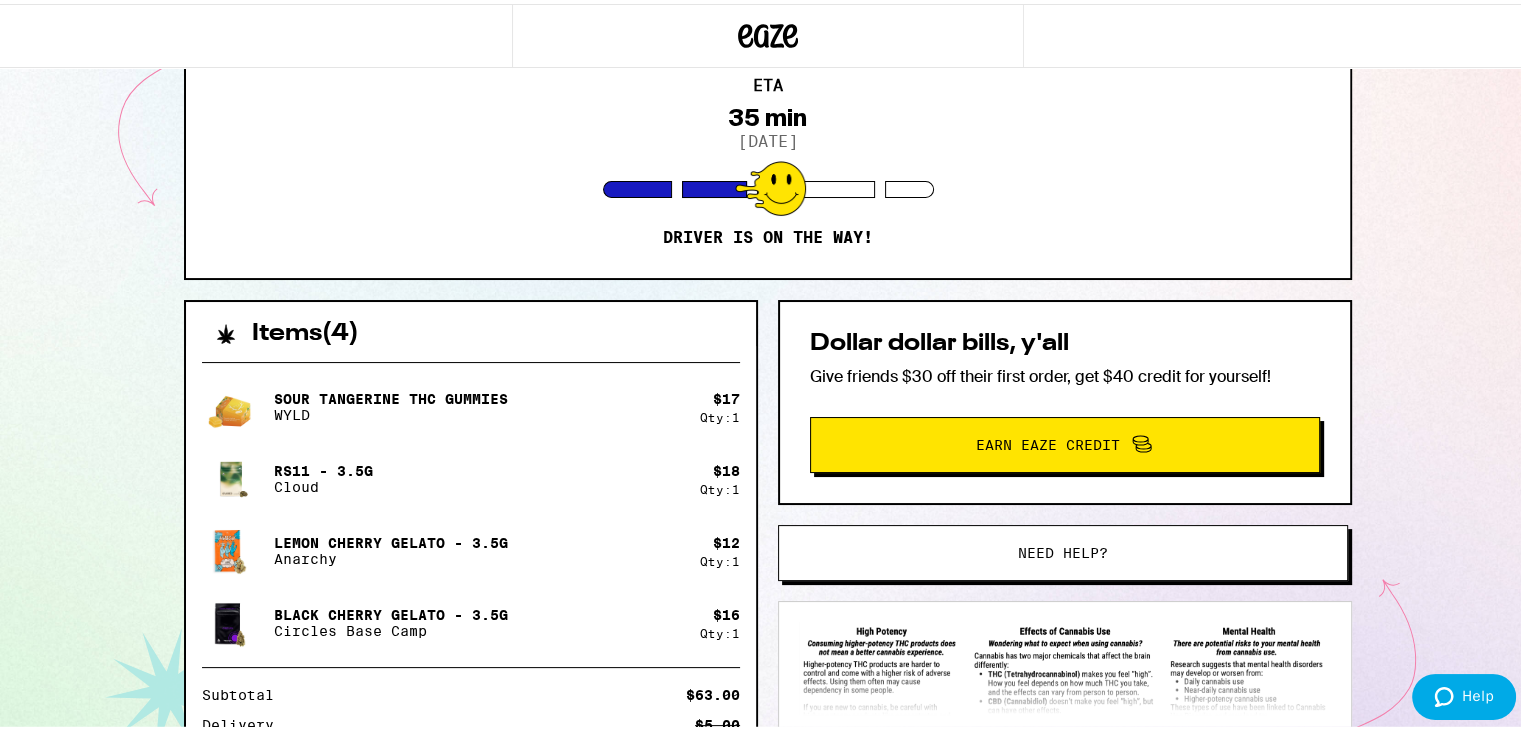 scroll, scrollTop: 83, scrollLeft: 0, axis: vertical 